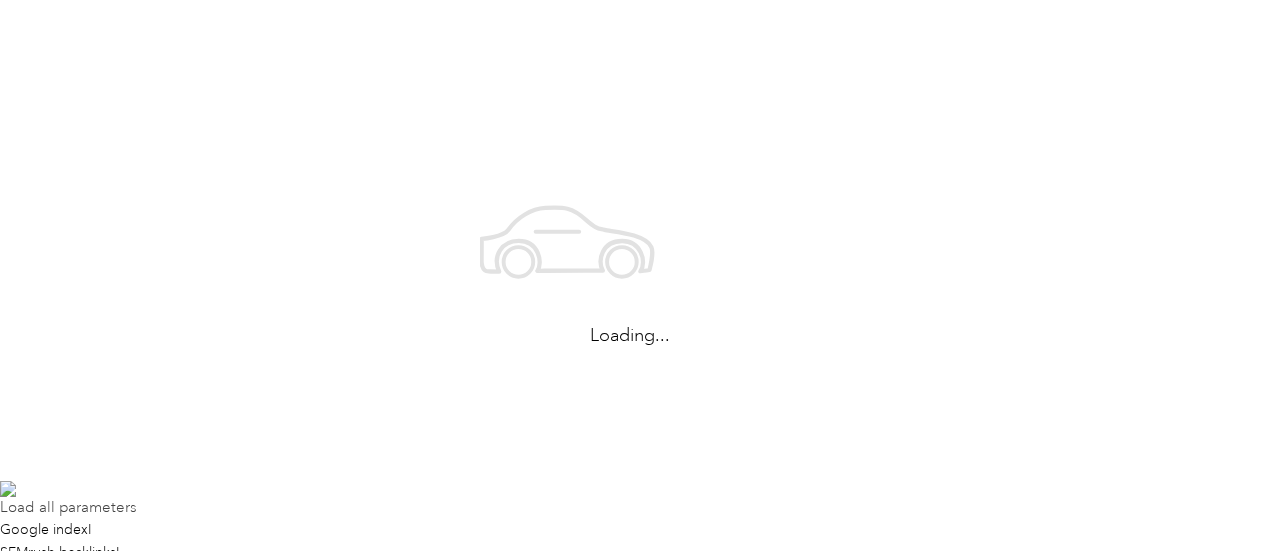 scroll, scrollTop: 0, scrollLeft: 0, axis: both 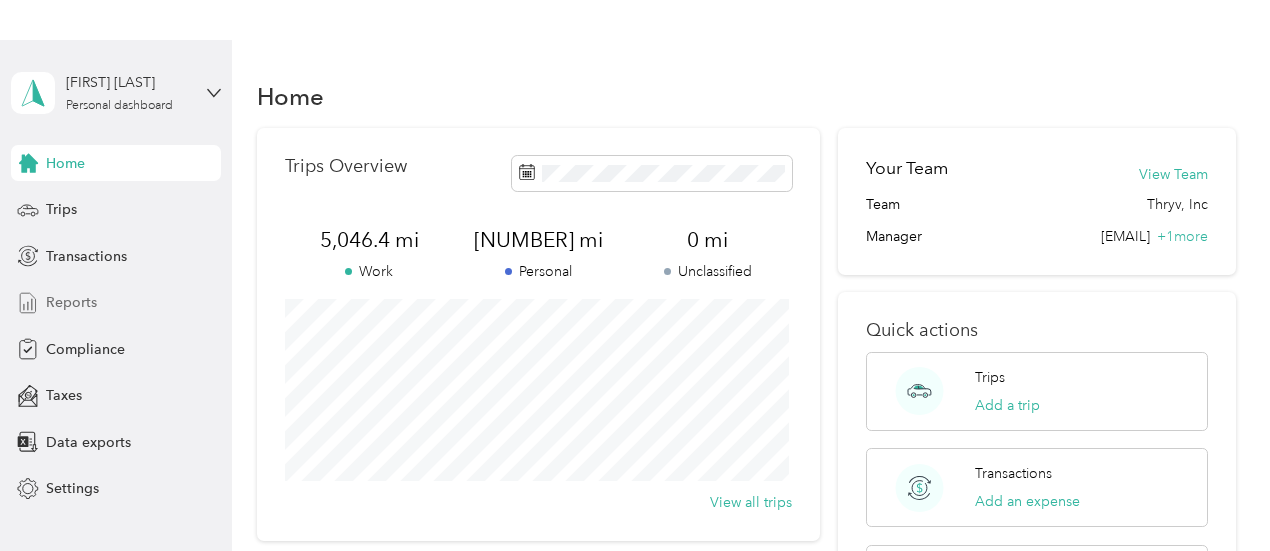 click on "Reports" at bounding box center [71, 302] 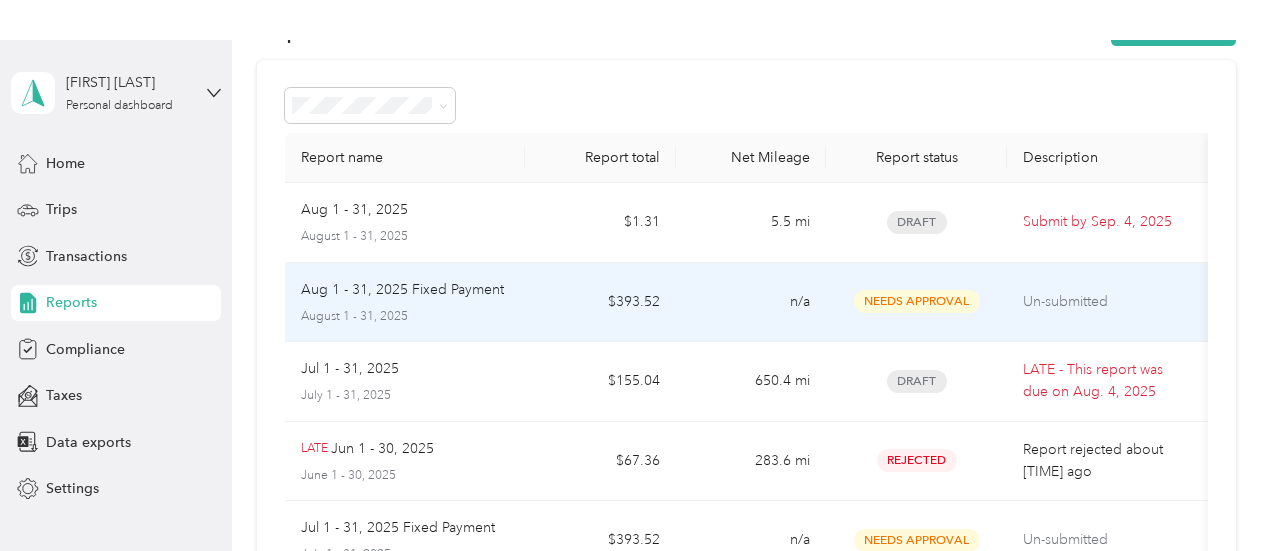 scroll, scrollTop: 100, scrollLeft: 0, axis: vertical 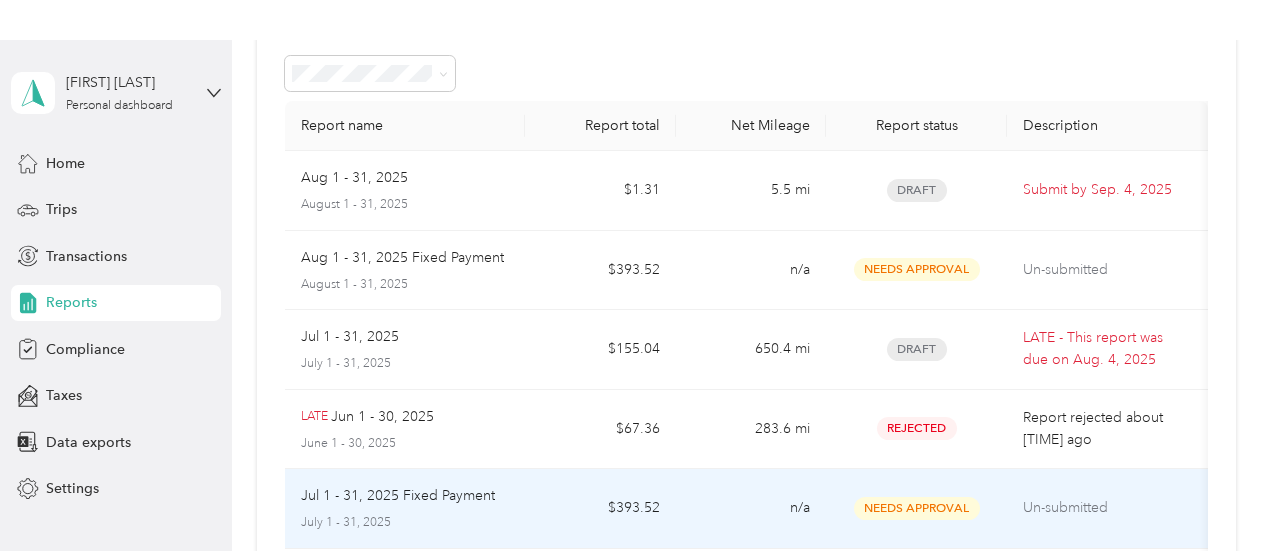 click on "Jul 1 - 31, 2025 Fixed Payment" at bounding box center [398, 496] 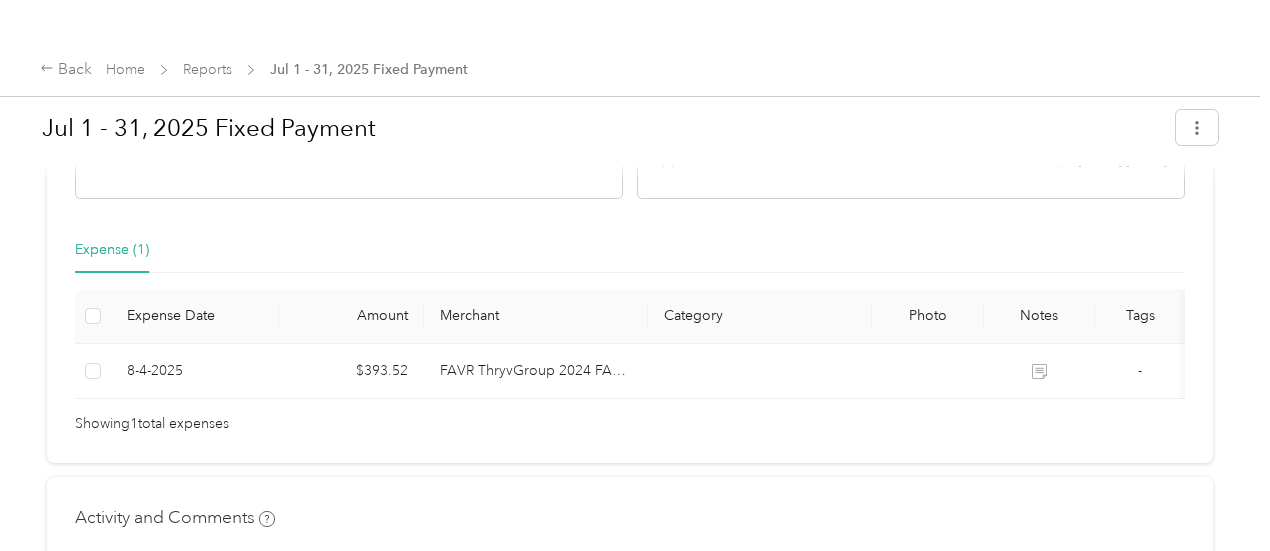 scroll, scrollTop: 410, scrollLeft: 0, axis: vertical 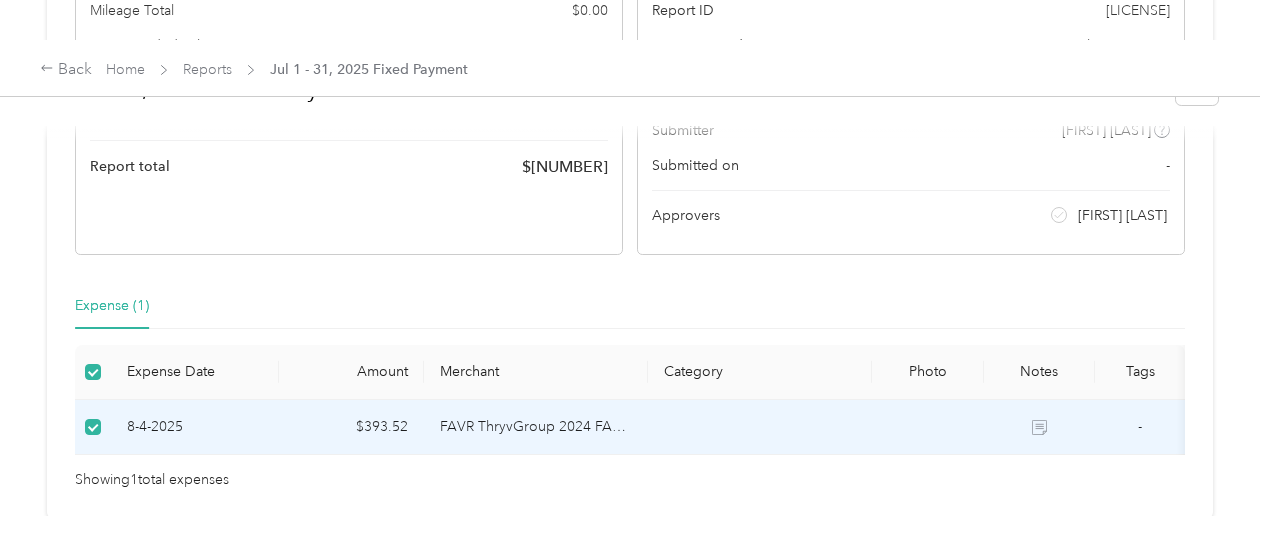 click on "Activity and Comments" at bounding box center (630, 612) 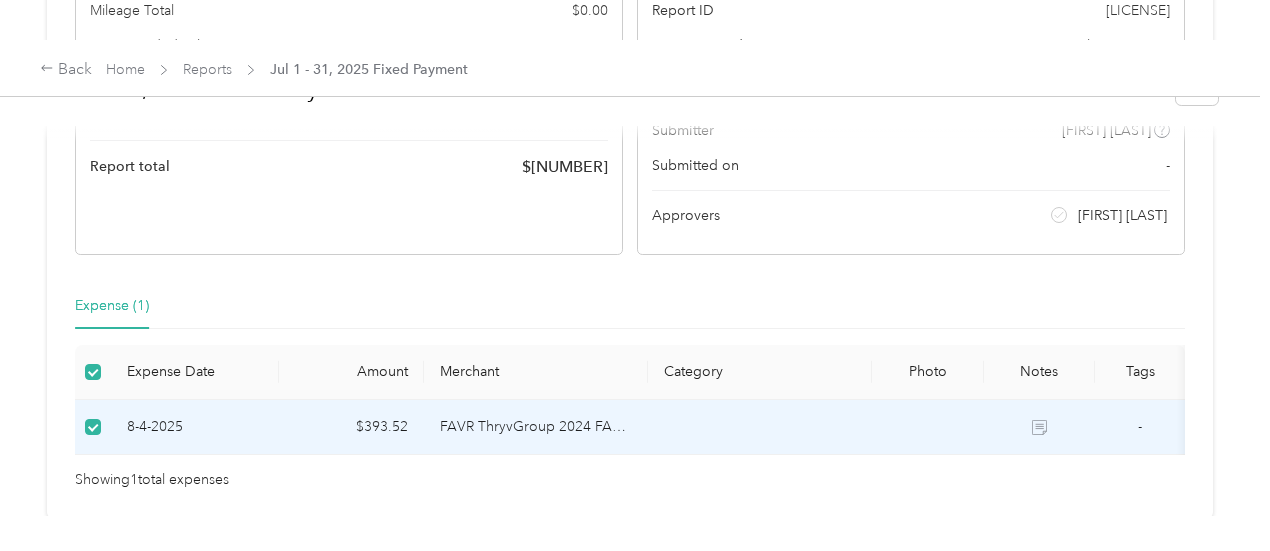 click on "8-4-2025" at bounding box center (195, 427) 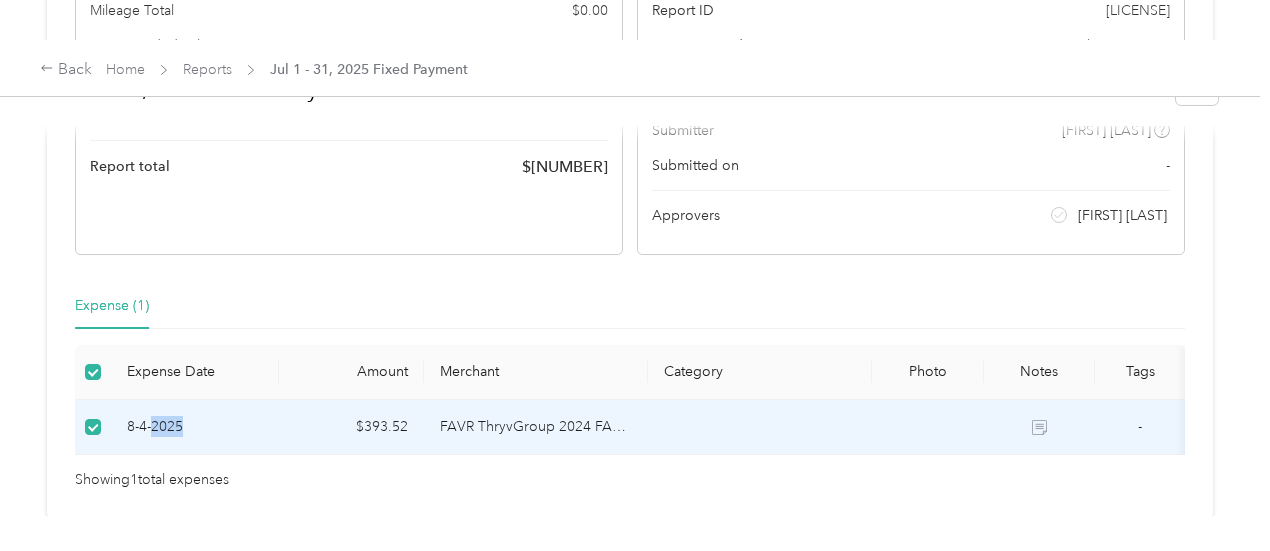 click on "8-4-2025" at bounding box center [195, 427] 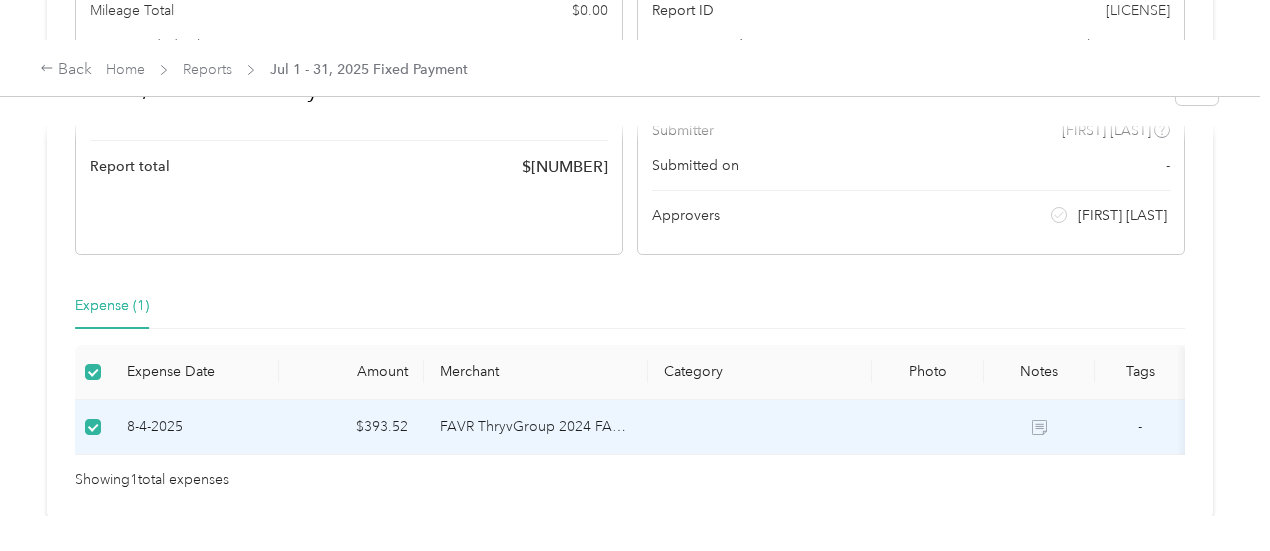 click on "Expense Date" at bounding box center (195, 372) 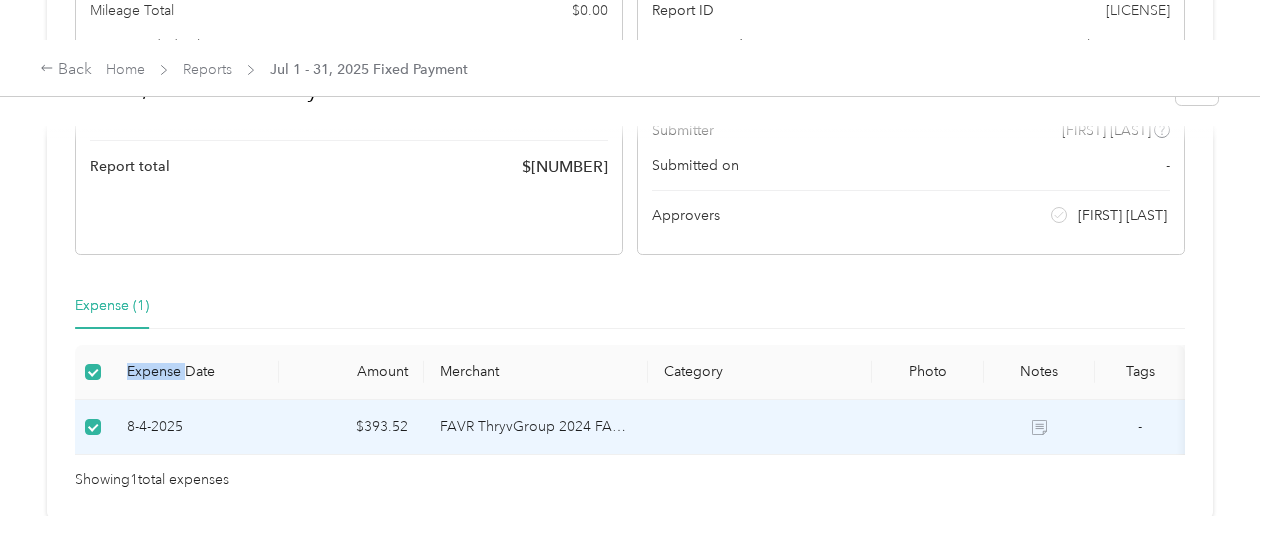 click on "Expense Date" at bounding box center (195, 372) 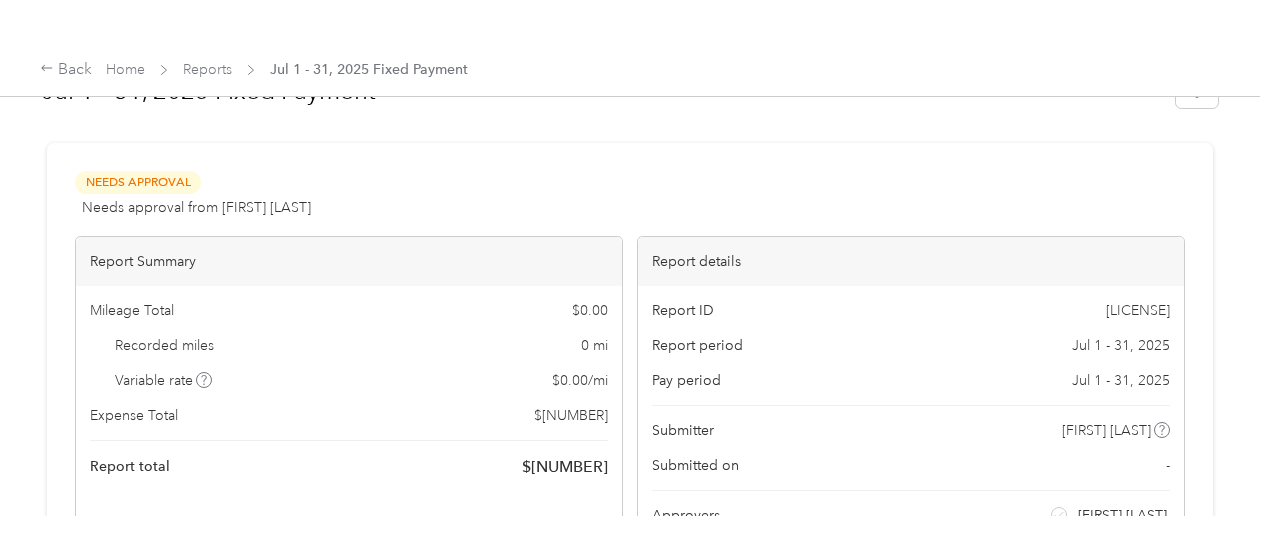 scroll, scrollTop: 0, scrollLeft: 0, axis: both 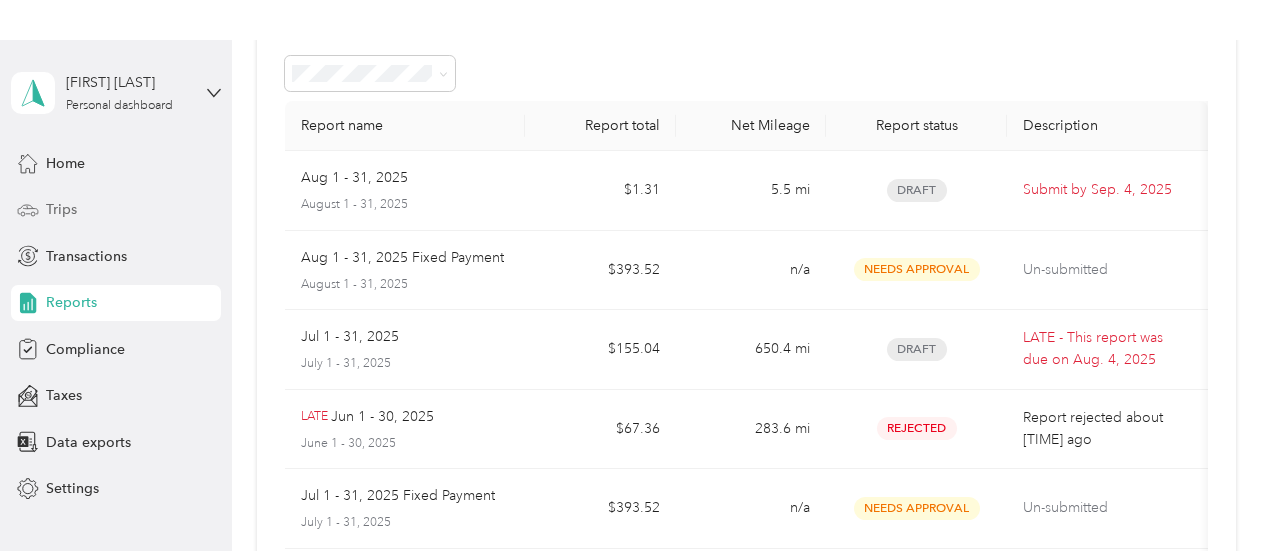 click on "Trips" at bounding box center (61, 209) 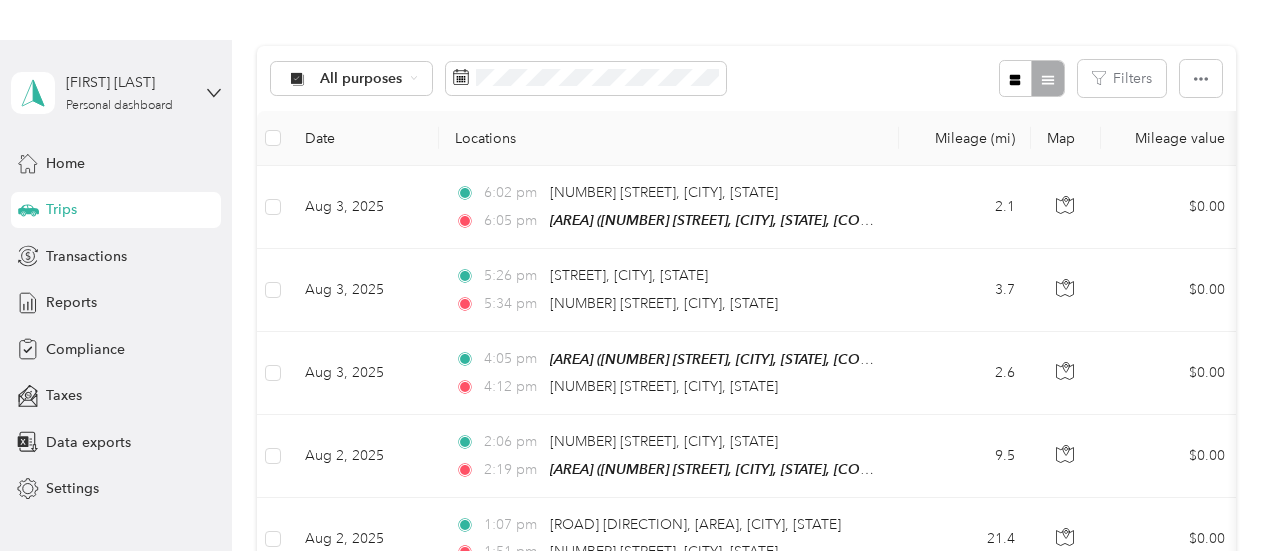 scroll, scrollTop: 0, scrollLeft: 0, axis: both 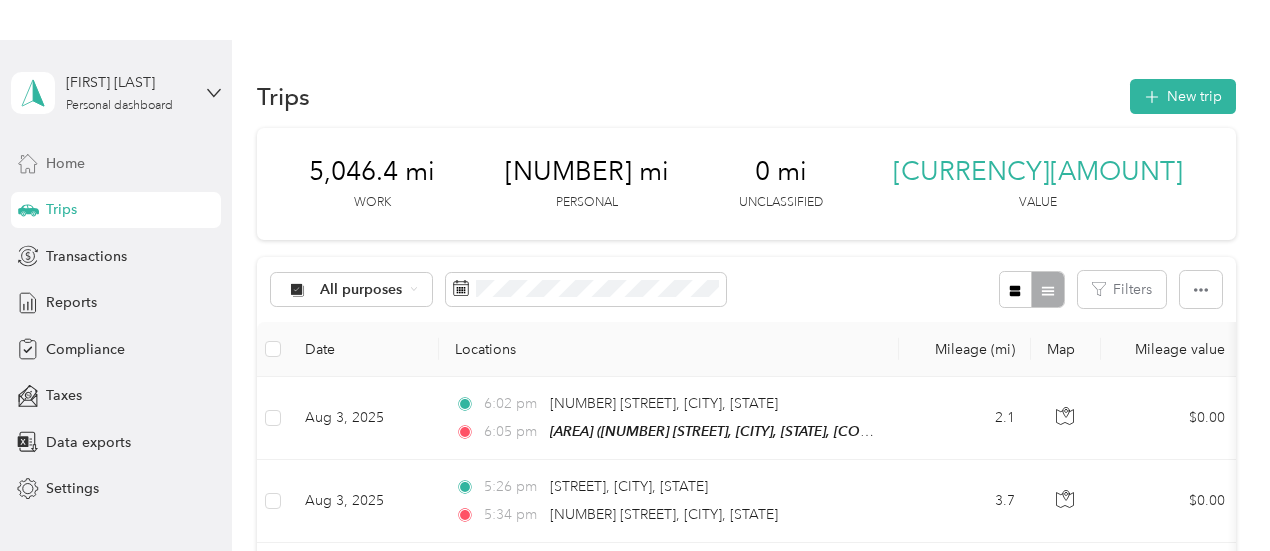 click on "Home" at bounding box center (65, 163) 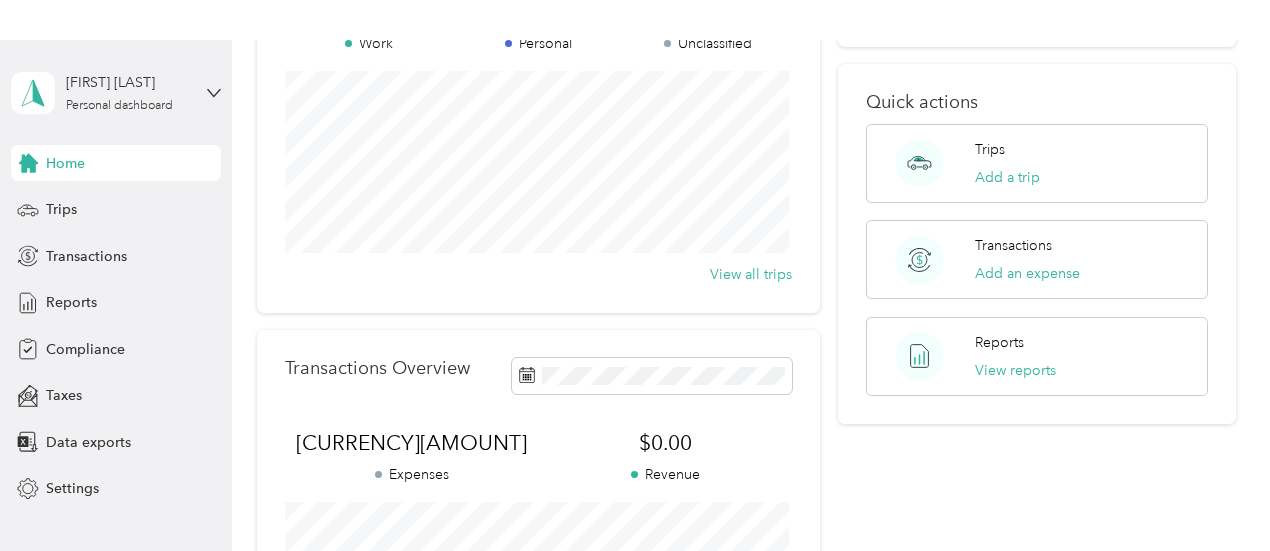scroll, scrollTop: 300, scrollLeft: 0, axis: vertical 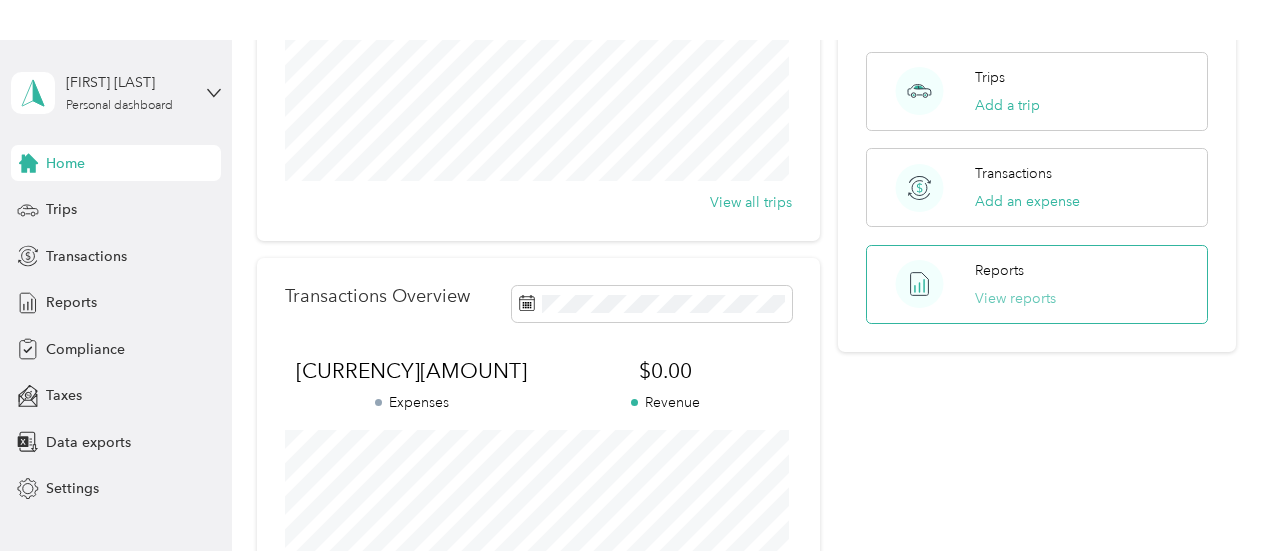 click on "View reports" at bounding box center [1015, 298] 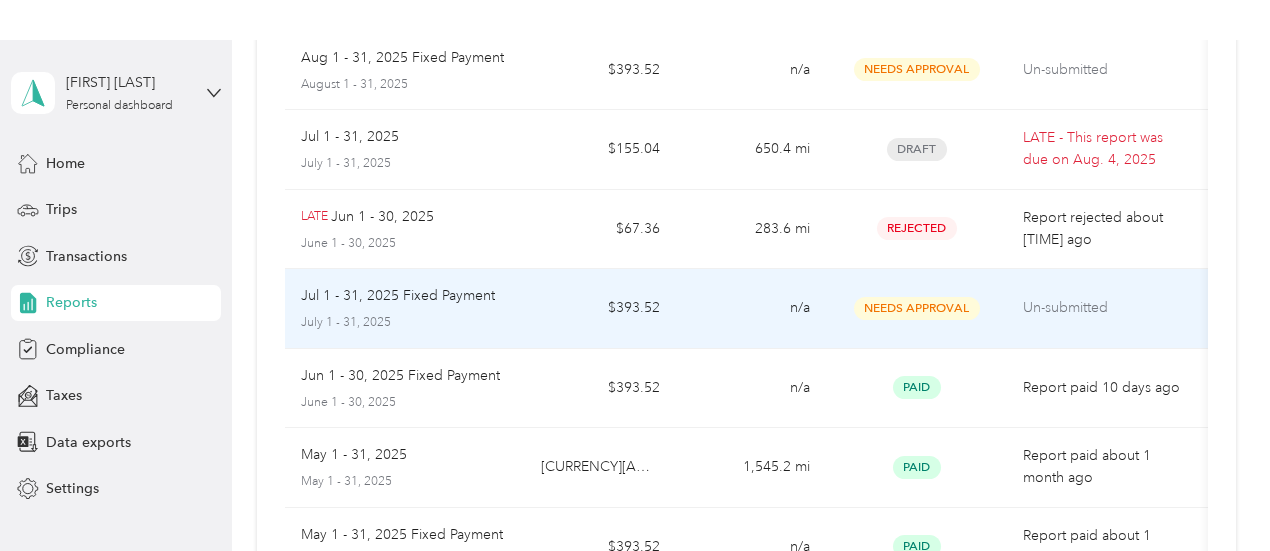 click on "Un-submitted" at bounding box center [1107, 308] 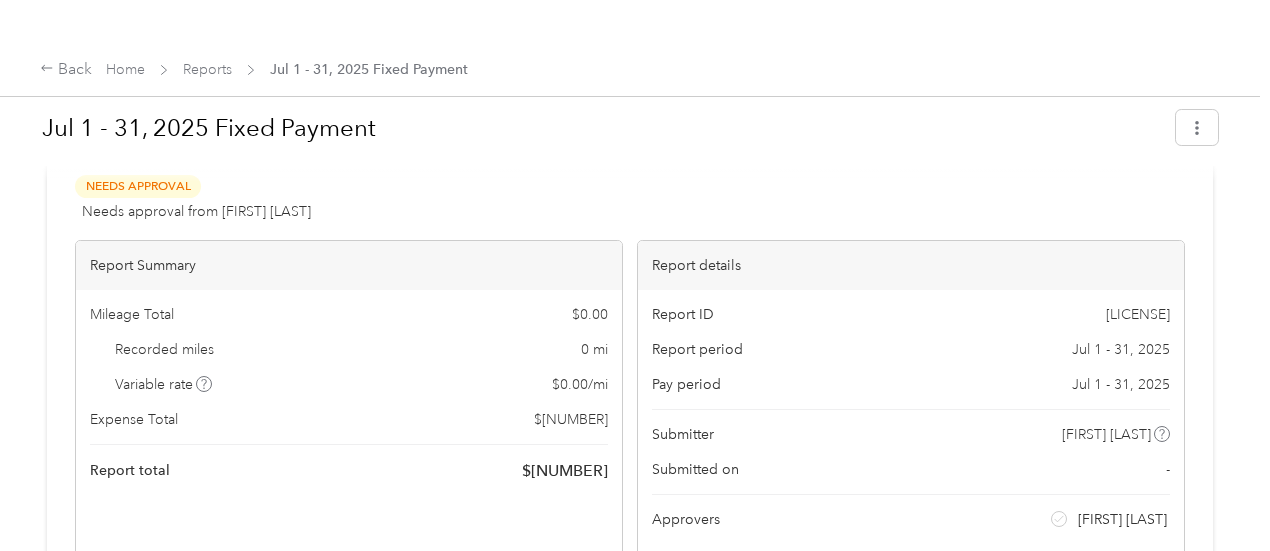 scroll, scrollTop: 0, scrollLeft: 0, axis: both 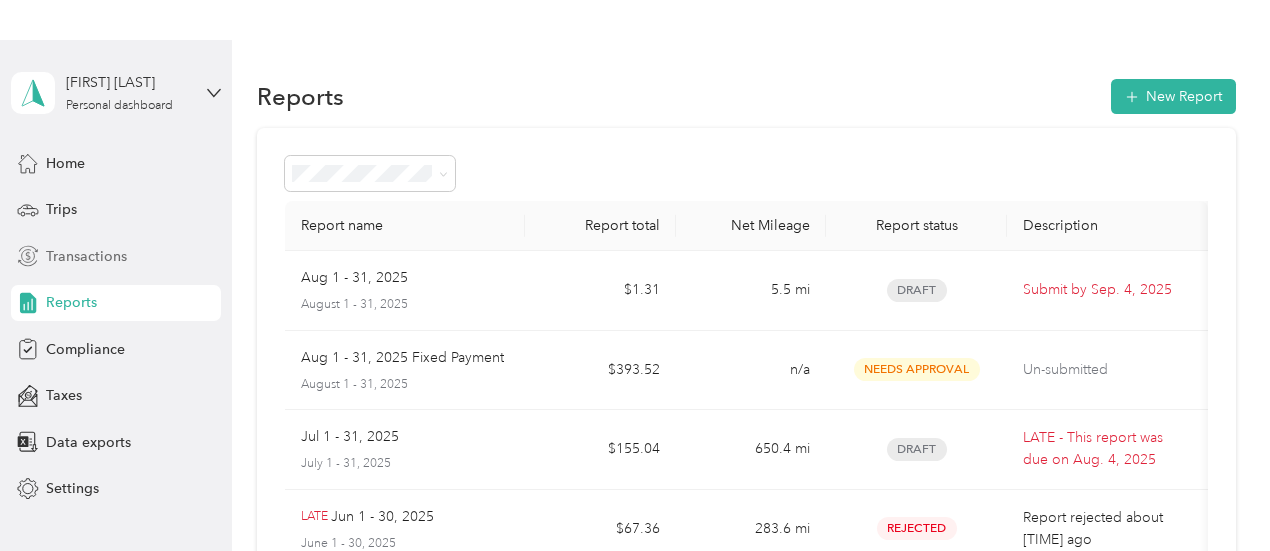 click on "Transactions" at bounding box center (86, 256) 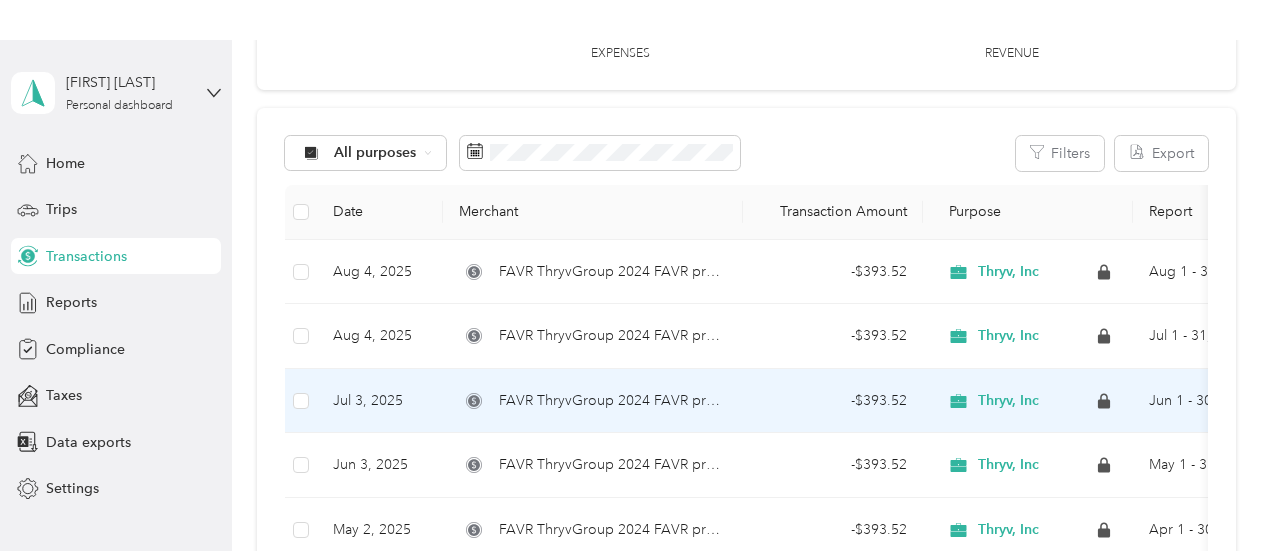 scroll, scrollTop: 200, scrollLeft: 0, axis: vertical 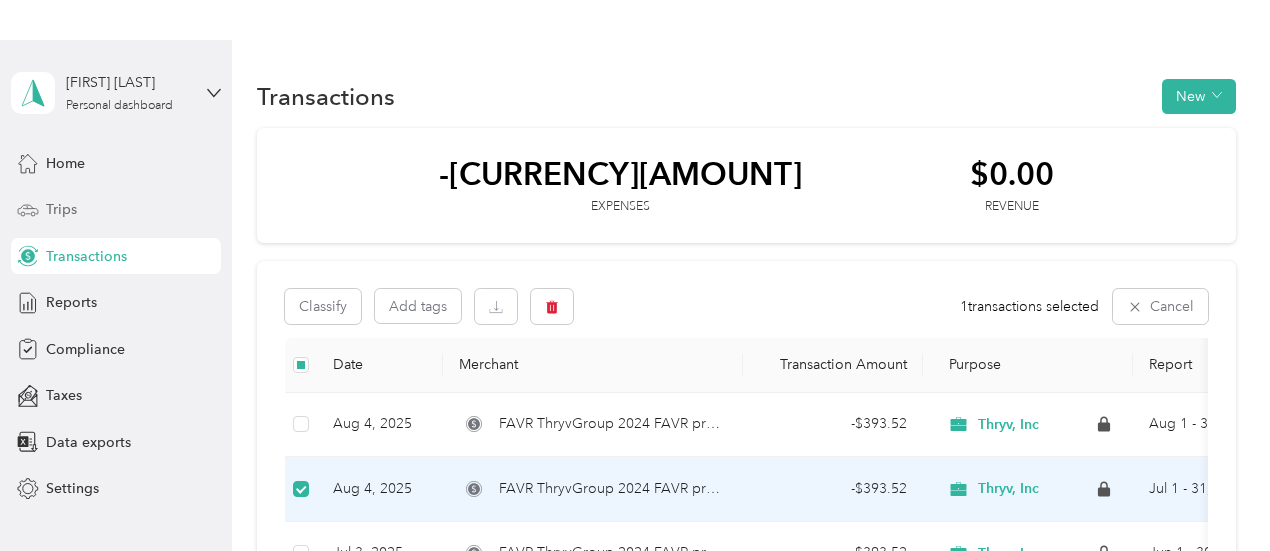 click on "Trips" at bounding box center (61, 209) 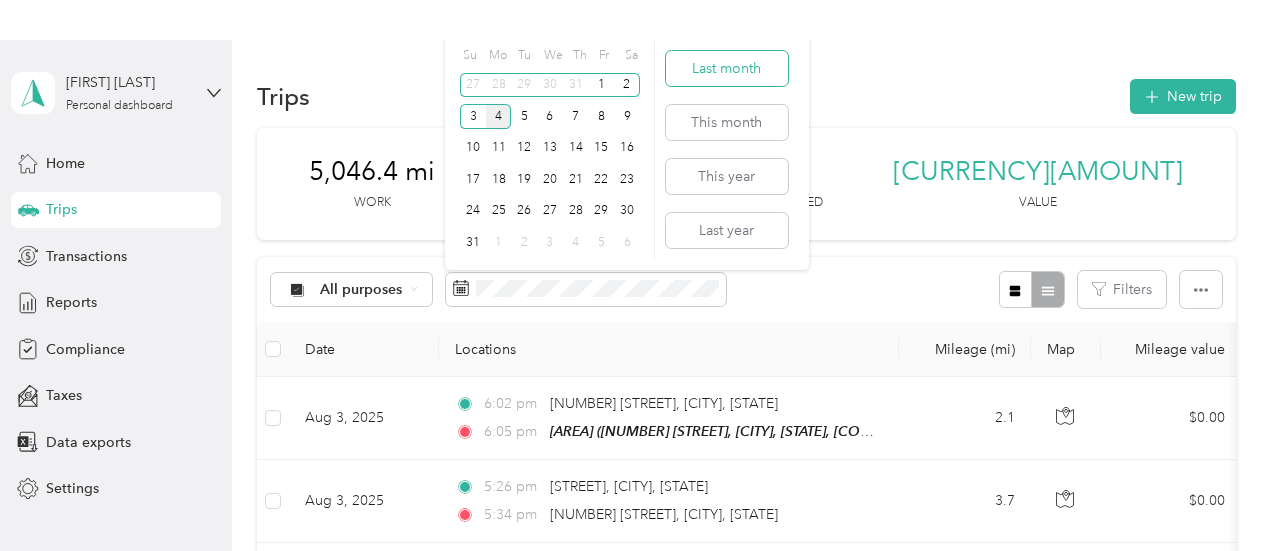 click on "Last month" at bounding box center [727, 68] 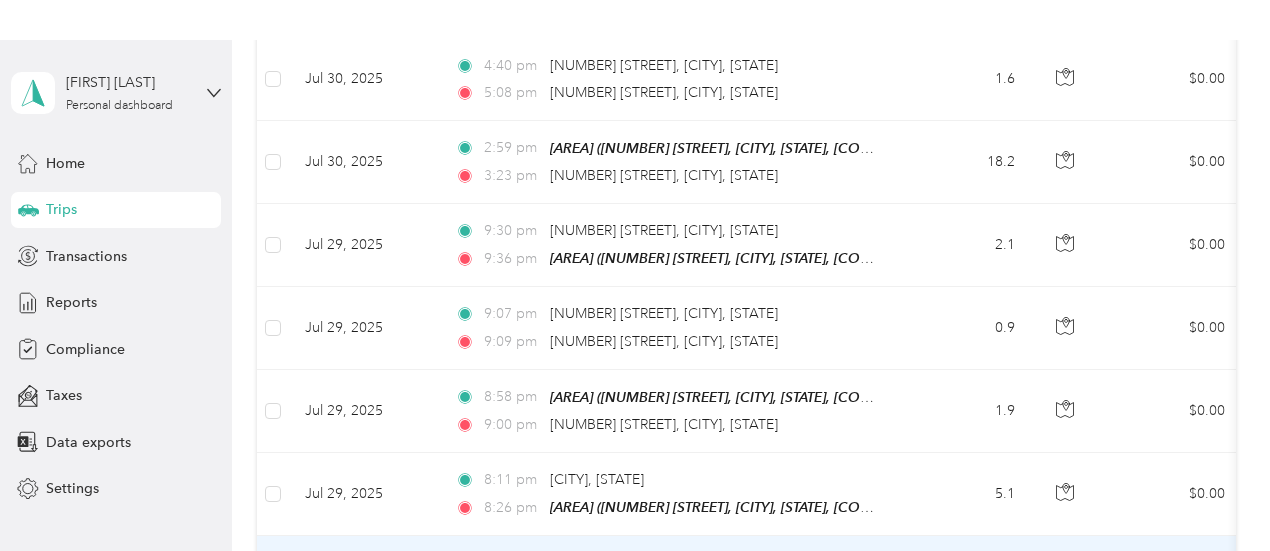 scroll, scrollTop: 194, scrollLeft: 0, axis: vertical 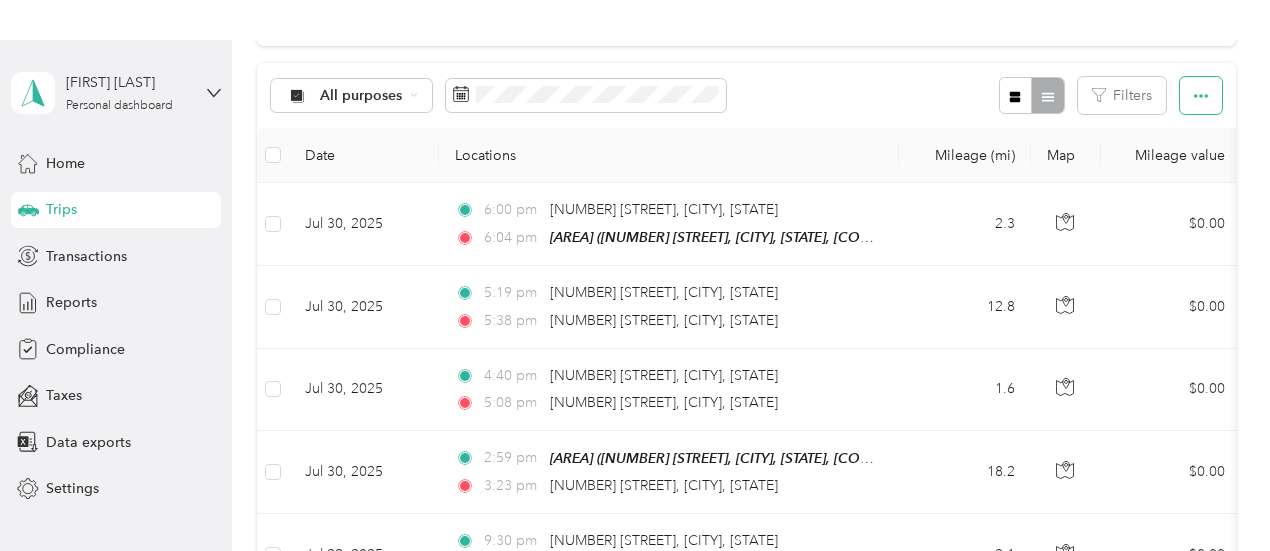 click 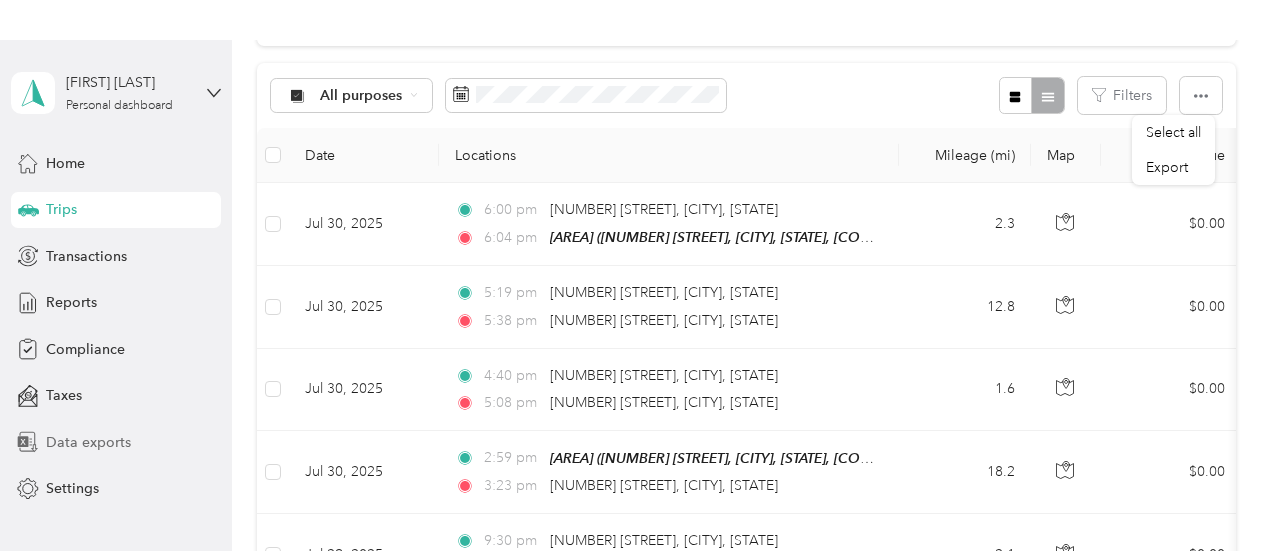 click on "Data exports" at bounding box center [88, 442] 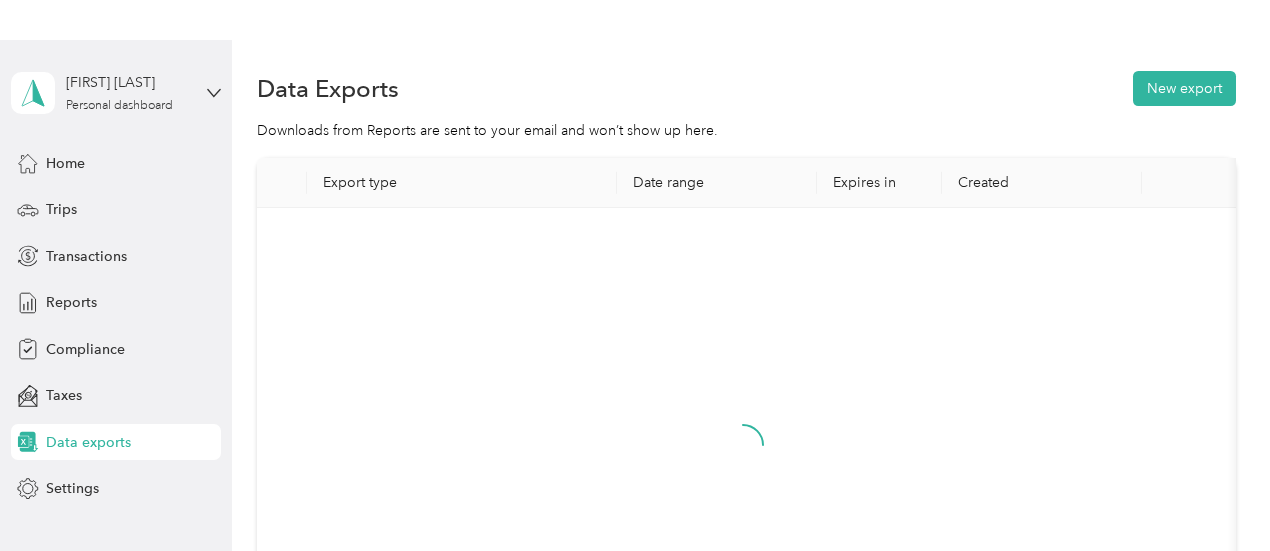 scroll, scrollTop: 194, scrollLeft: 0, axis: vertical 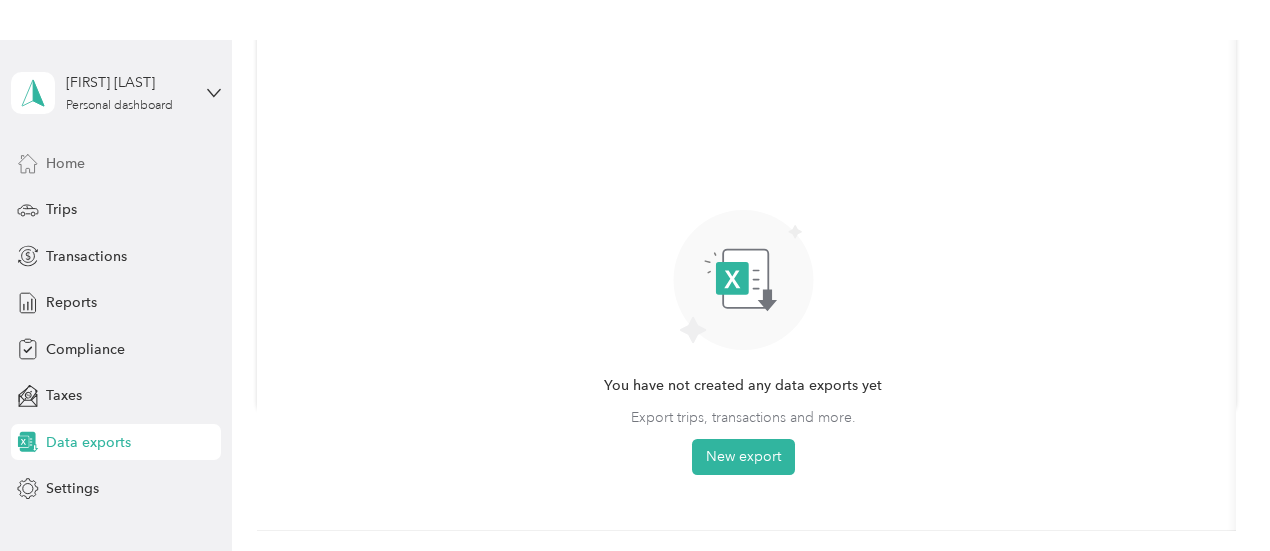 click on "Home" at bounding box center (65, 163) 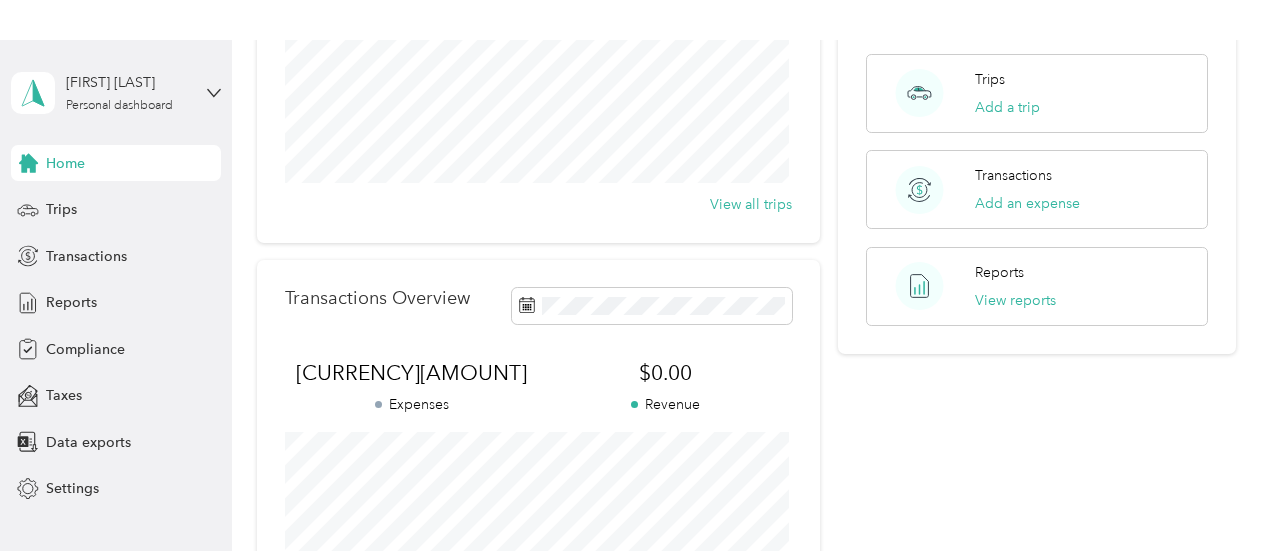 scroll, scrollTop: 300, scrollLeft: 0, axis: vertical 